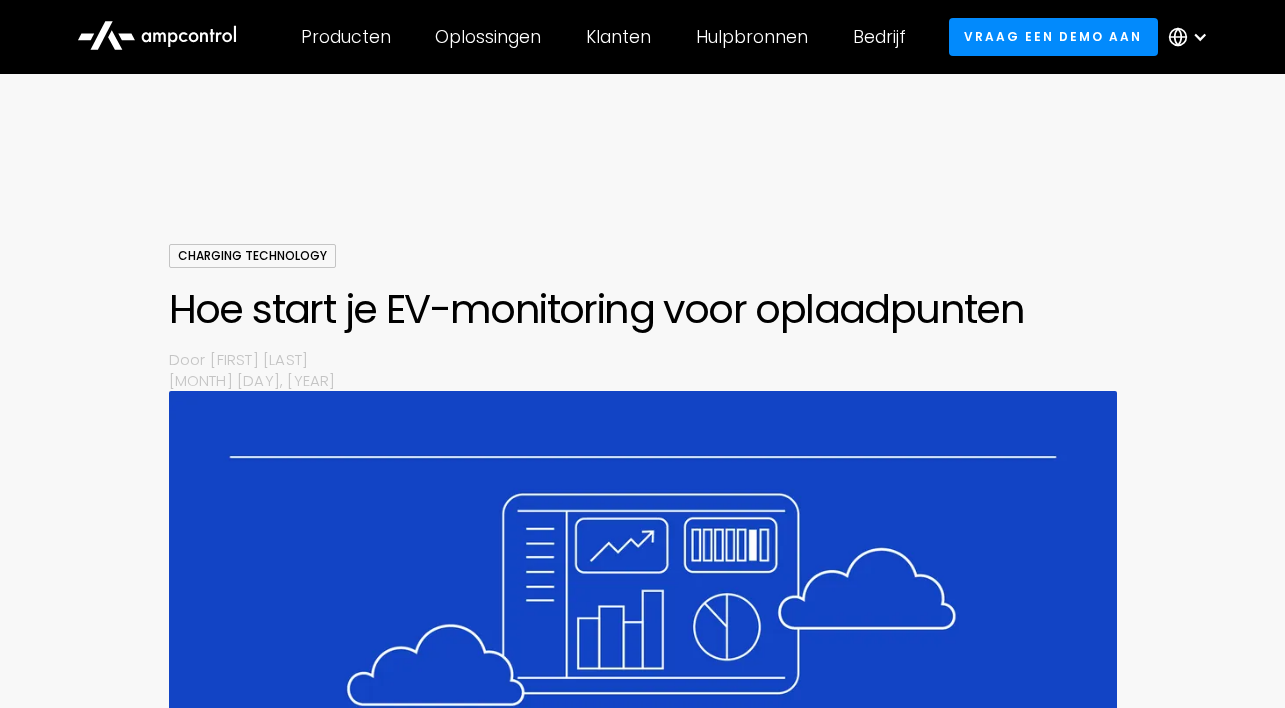 scroll, scrollTop: 0, scrollLeft: 0, axis: both 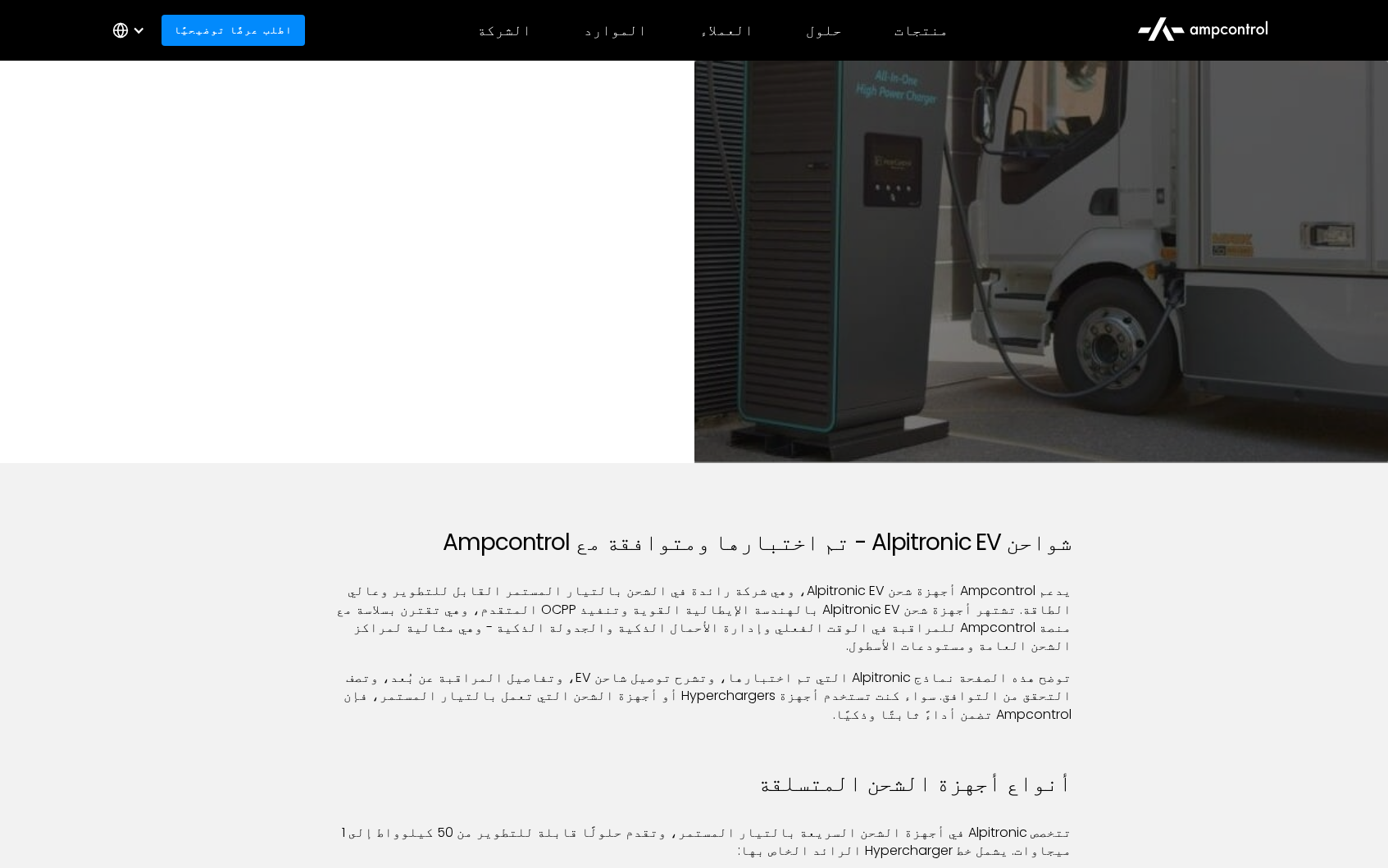 click on "أجهزة الشحن المتوافقة مع Ampcontrol مراقبة شاحن السيارة الكهربائية ألبيتروني" at bounding box center (694, 278) 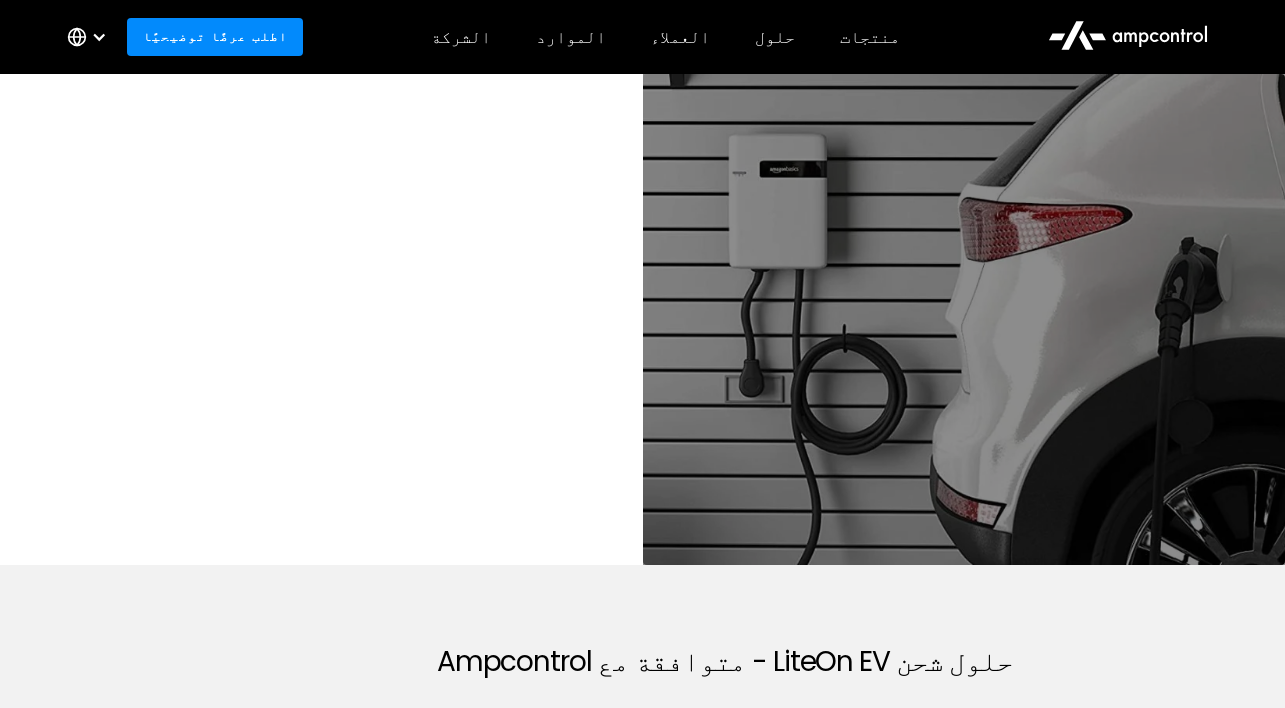 scroll, scrollTop: 0, scrollLeft: 0, axis: both 